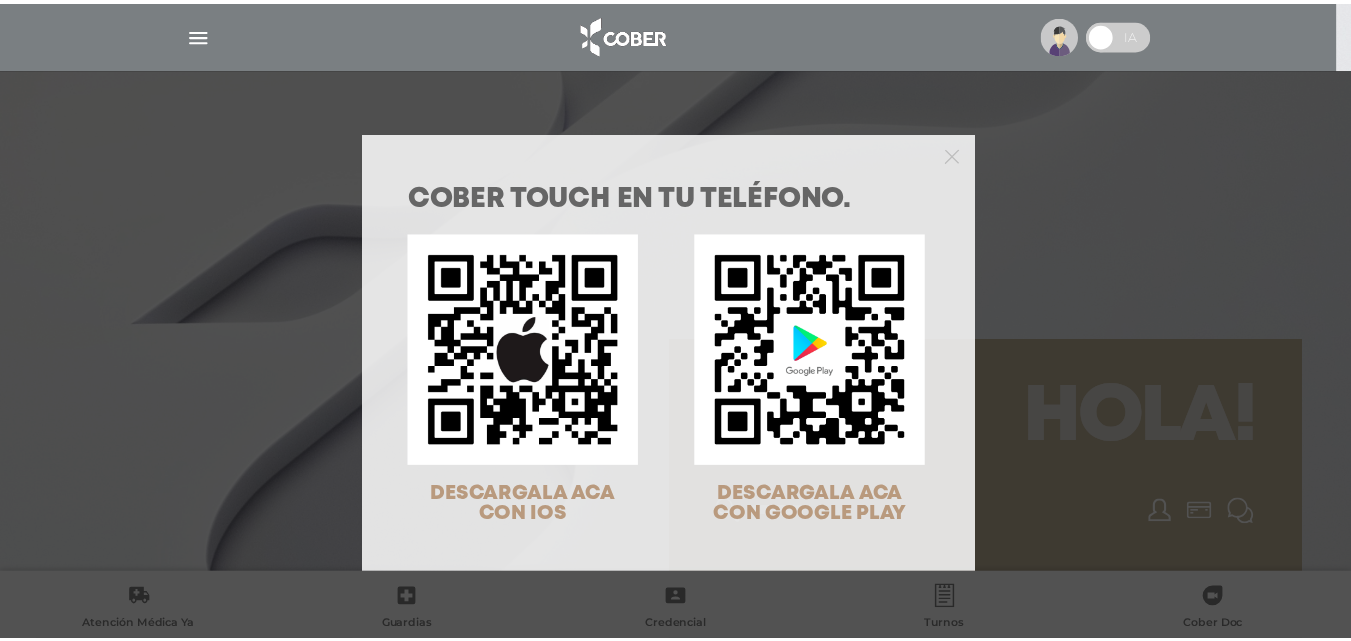 scroll, scrollTop: 0, scrollLeft: 0, axis: both 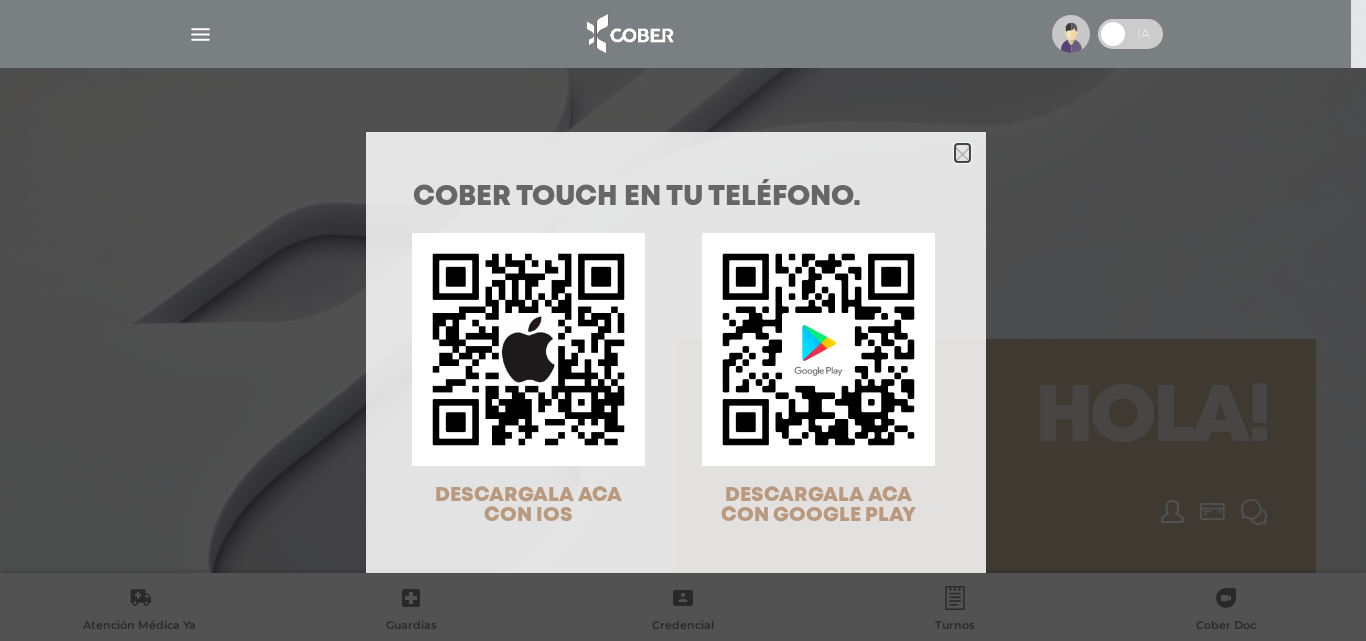 click 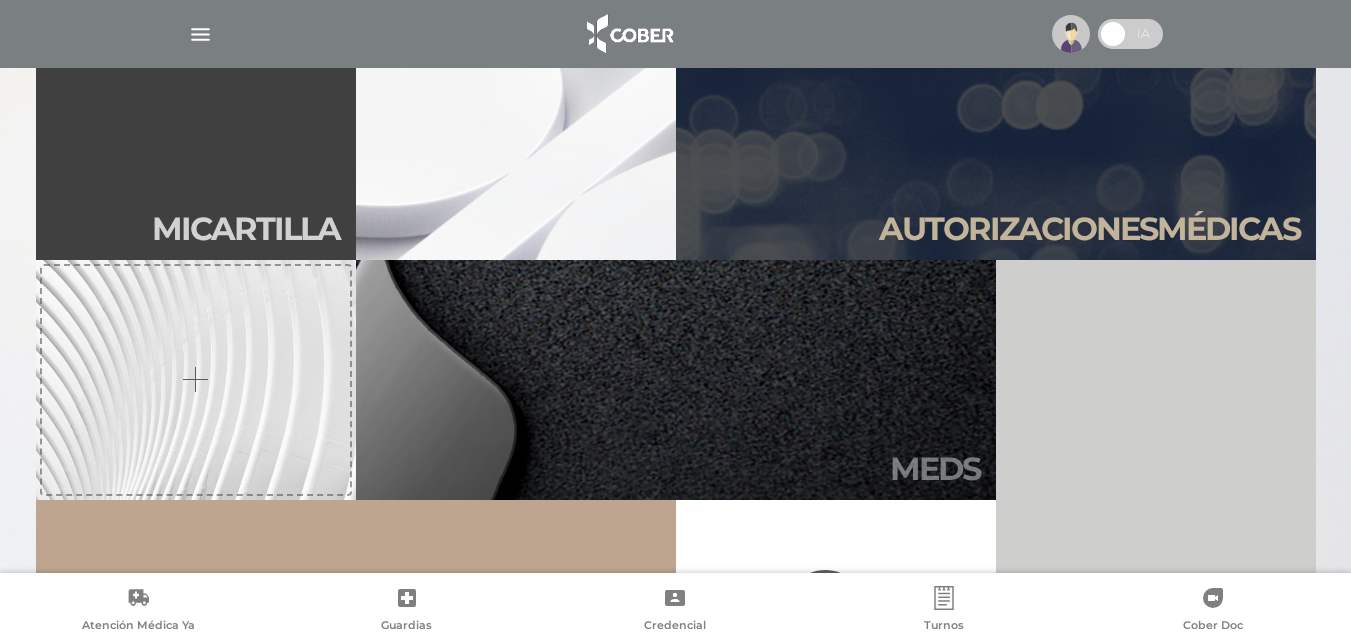 scroll, scrollTop: 600, scrollLeft: 0, axis: vertical 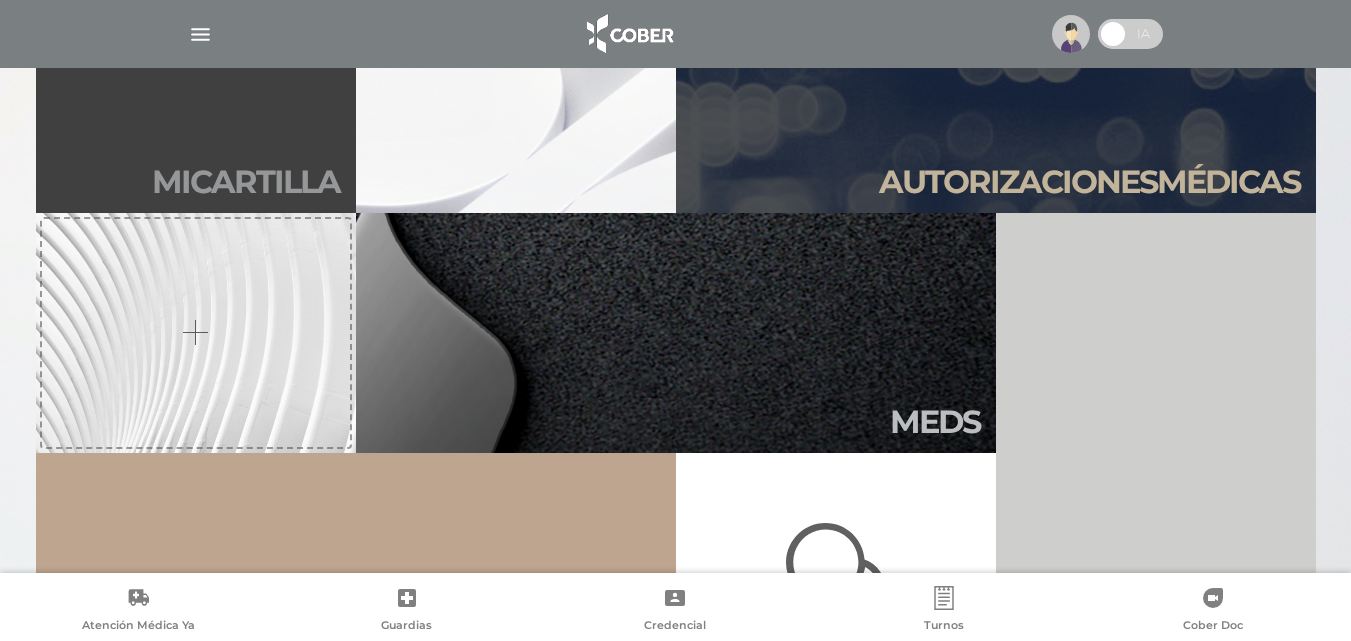 click on "Mi  car tilla" at bounding box center (246, 182) 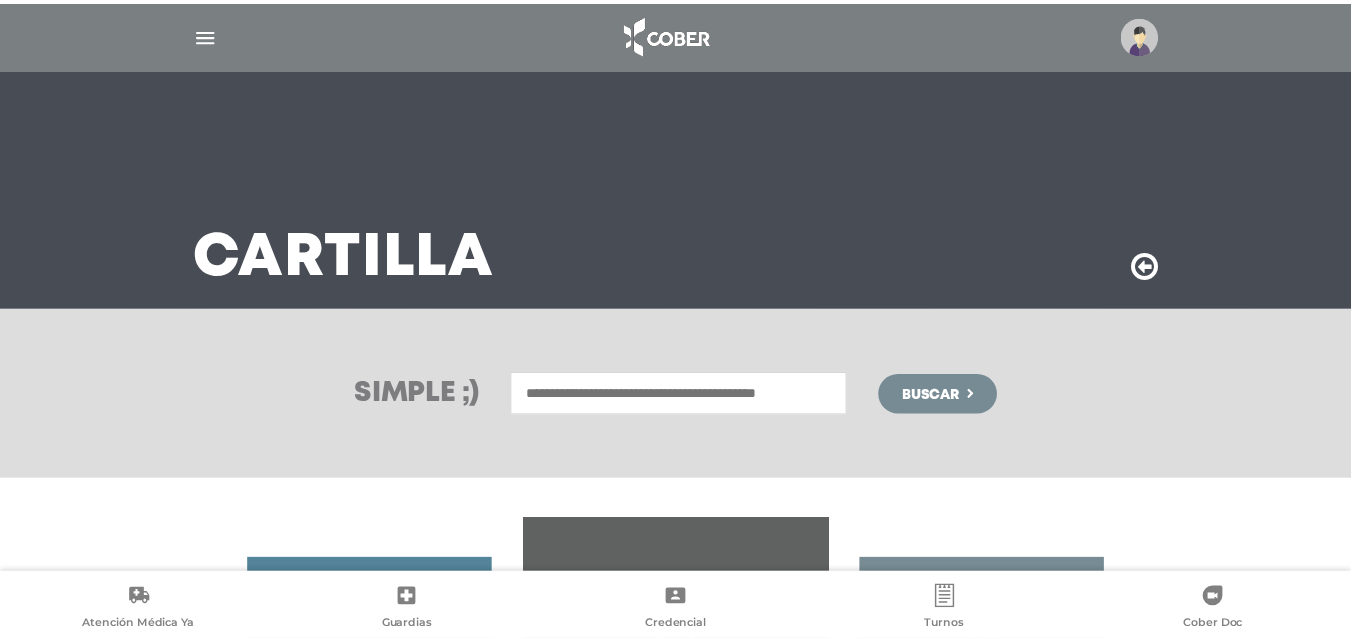 scroll, scrollTop: 0, scrollLeft: 0, axis: both 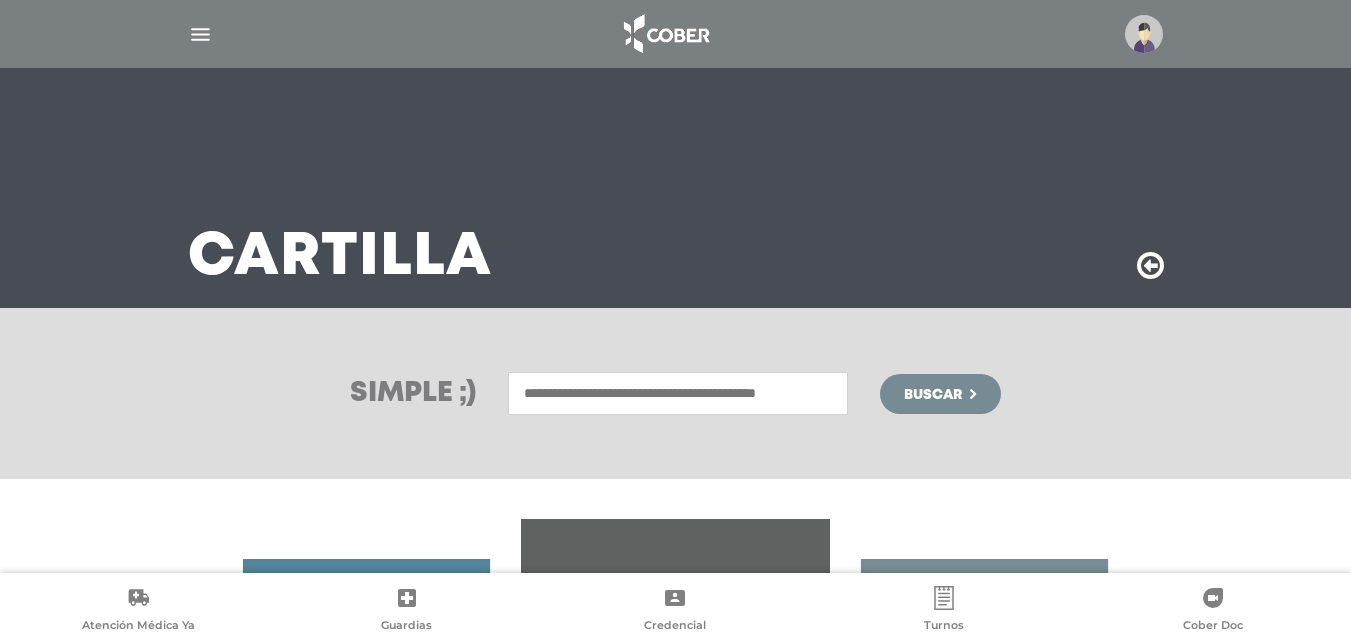 click at bounding box center [678, 393] 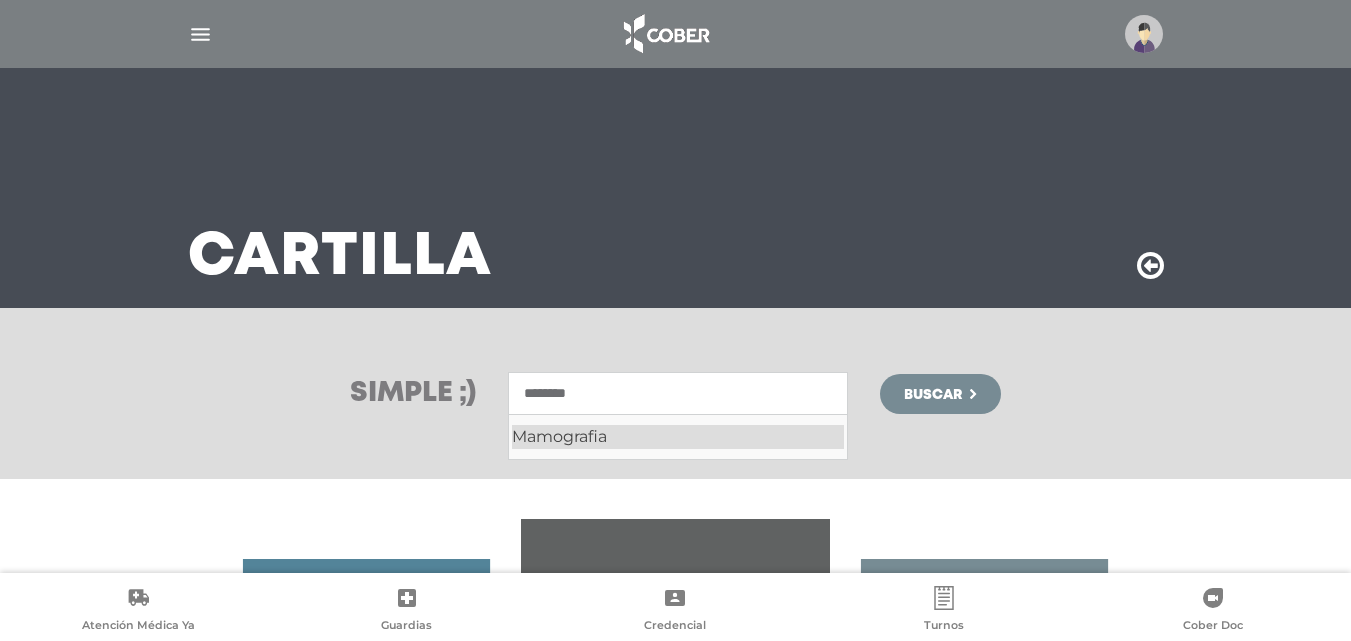 click on "Mamografia" at bounding box center (678, 437) 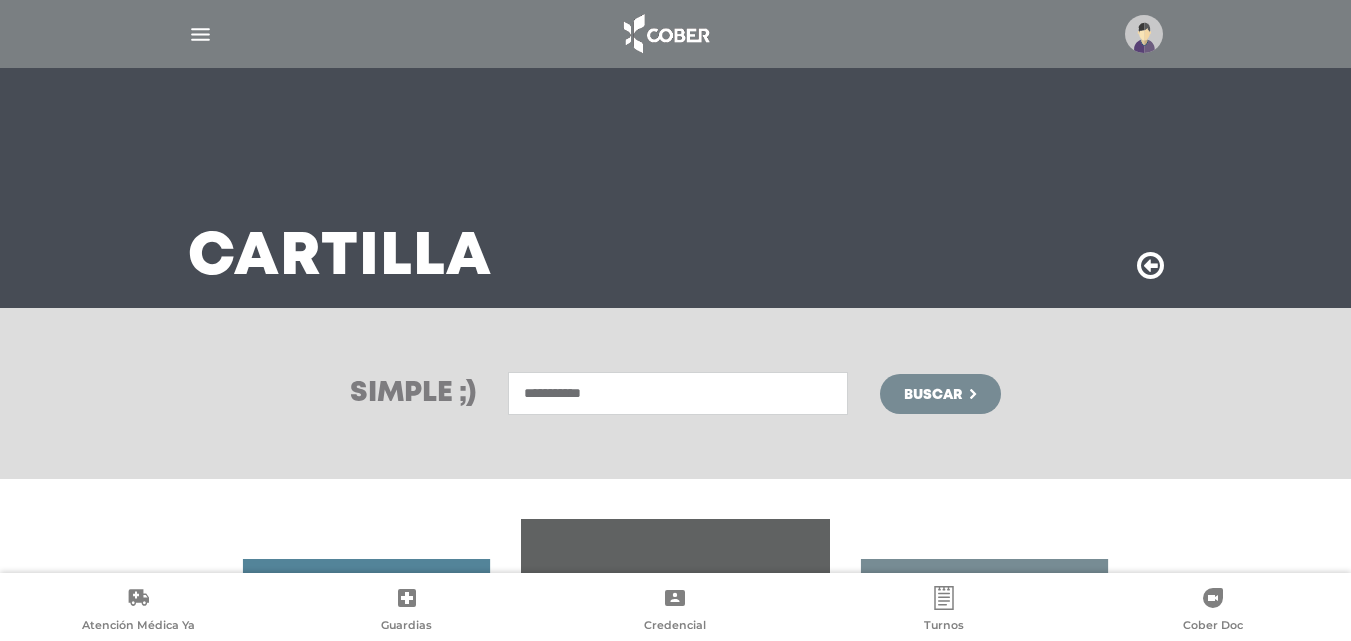 type on "**********" 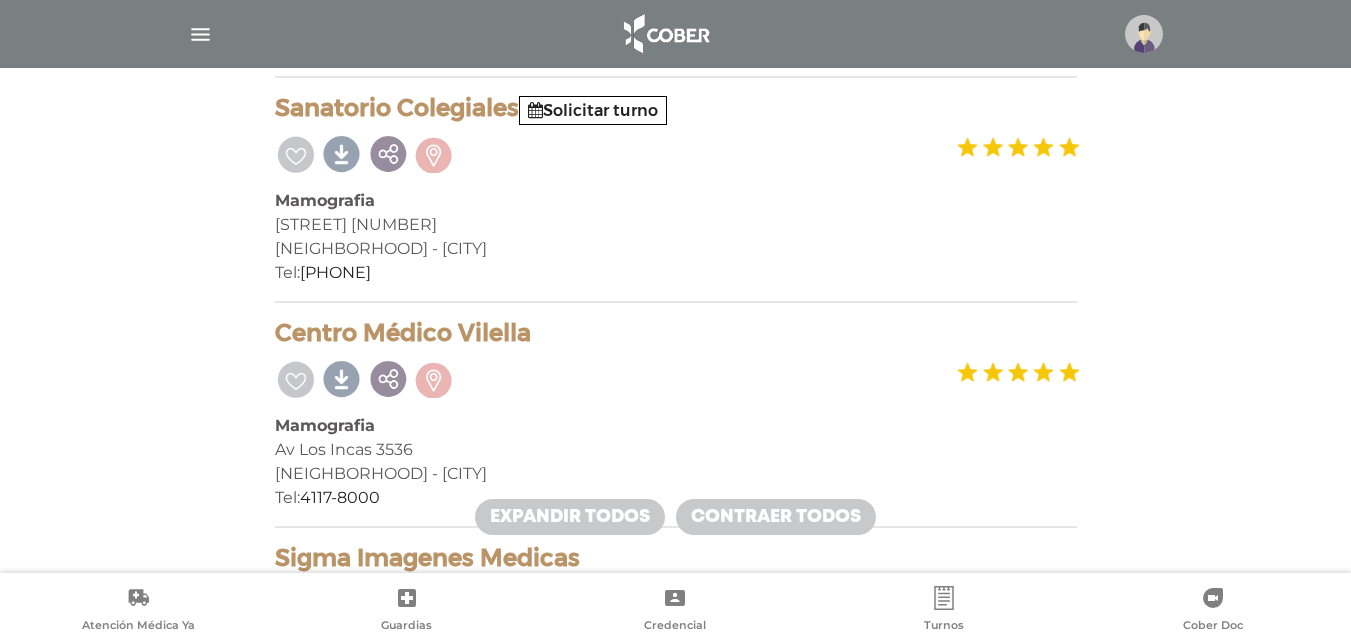 scroll, scrollTop: 400, scrollLeft: 0, axis: vertical 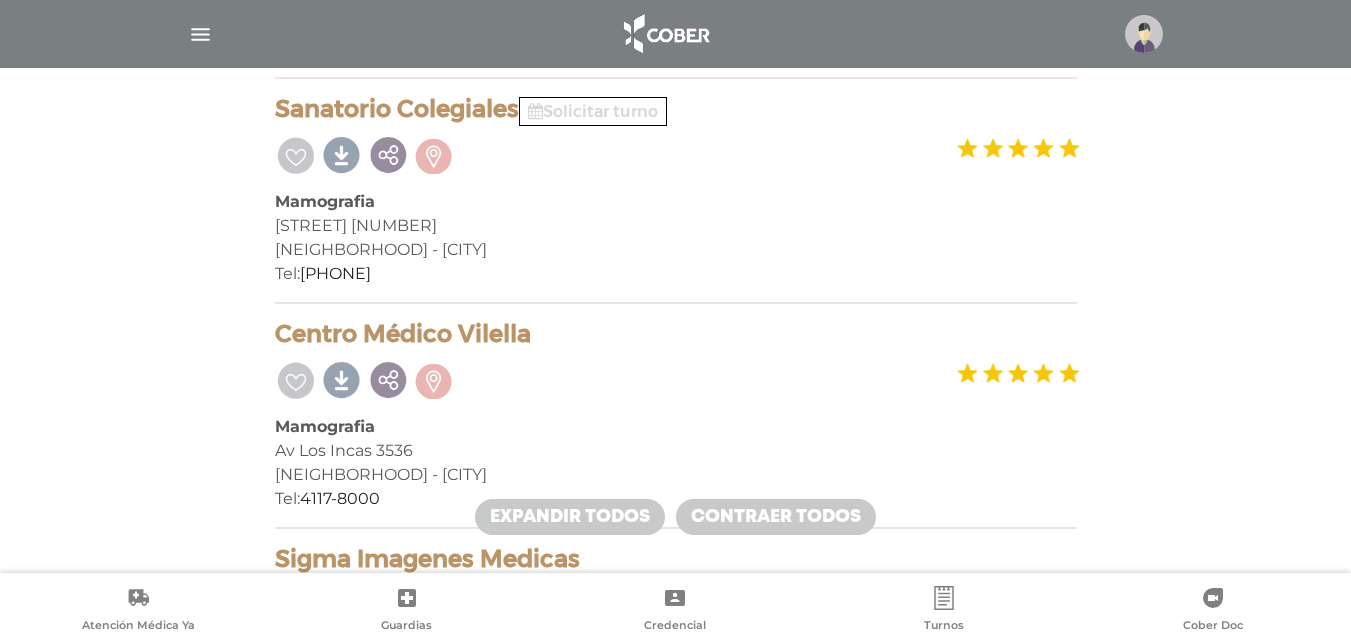 click on "Solicitar turno" at bounding box center [593, 111] 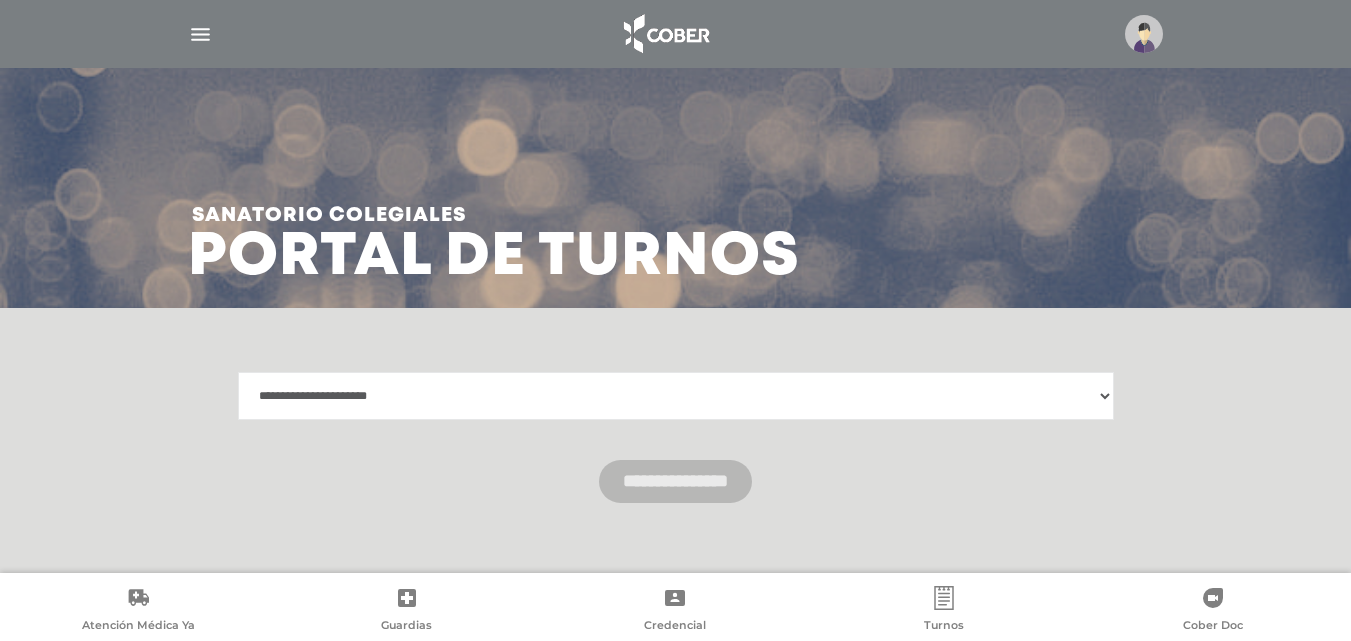 scroll, scrollTop: 0, scrollLeft: 0, axis: both 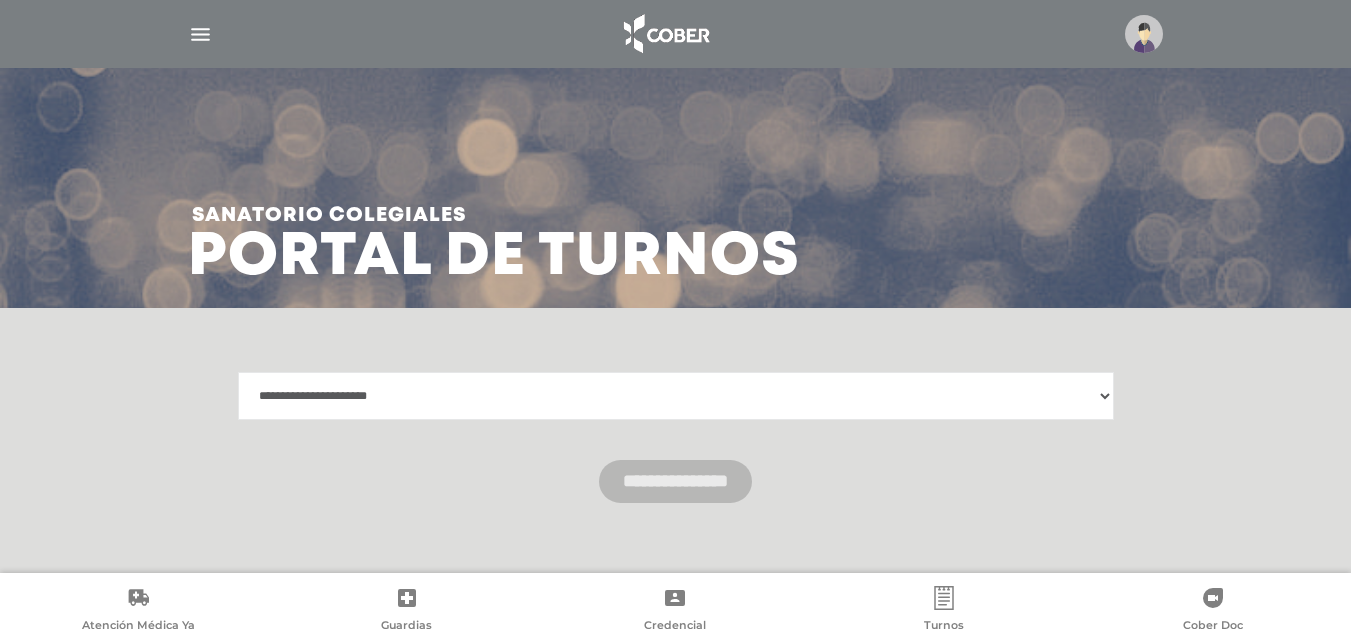 select on "**********" 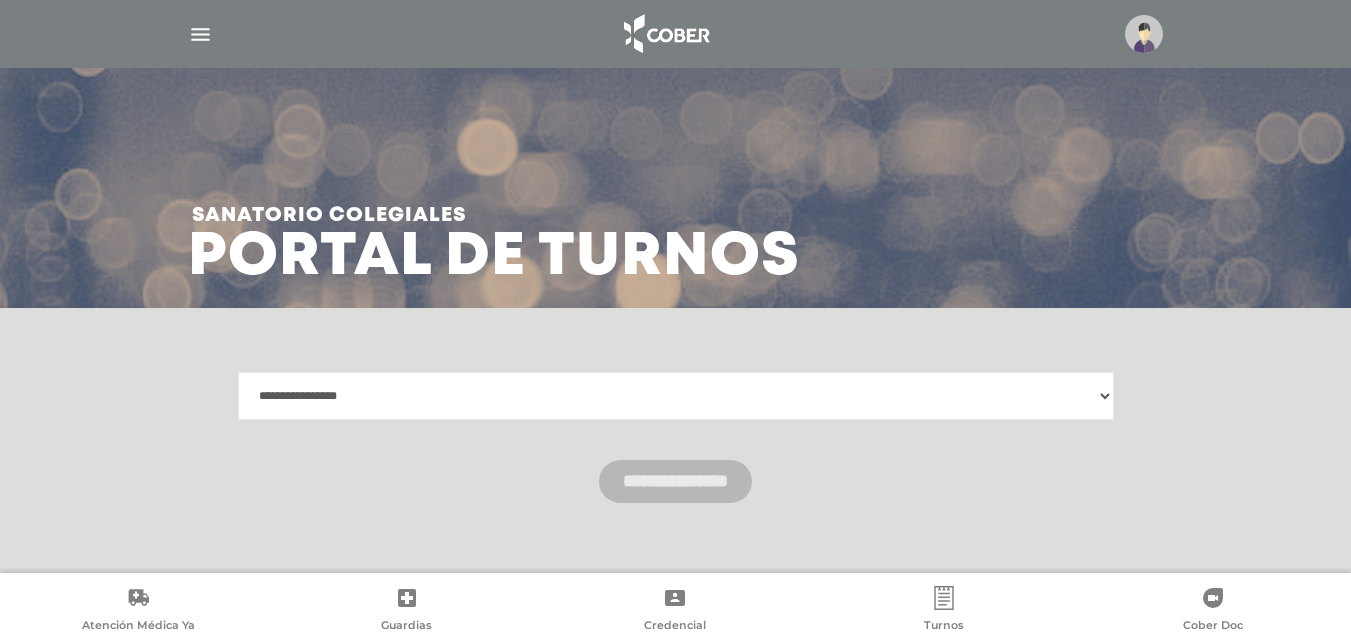click on "**********" at bounding box center (676, 396) 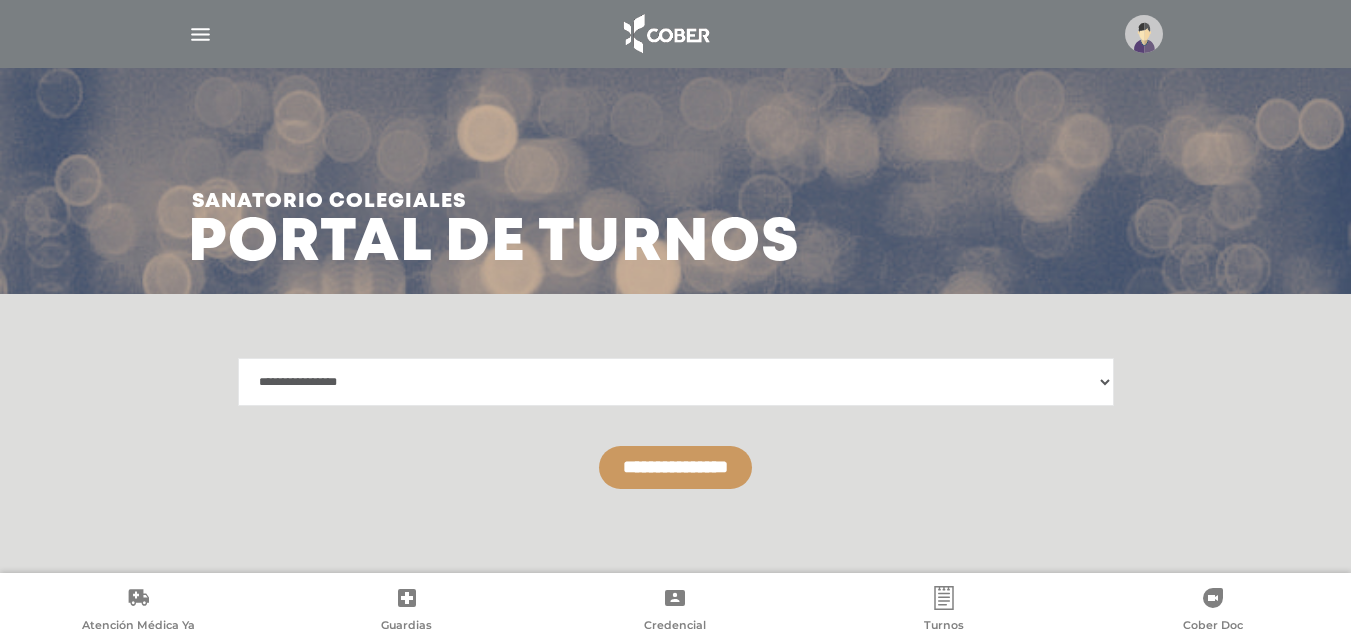 scroll, scrollTop: 0, scrollLeft: 0, axis: both 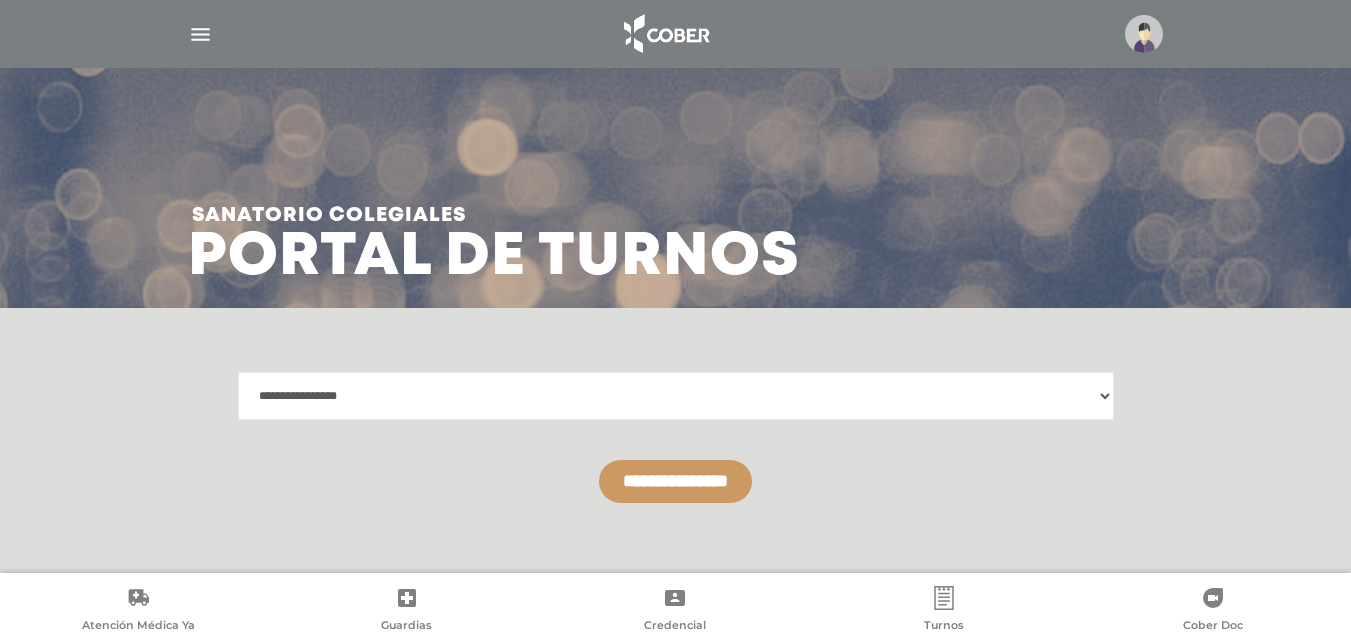 click on "**********" at bounding box center (675, 481) 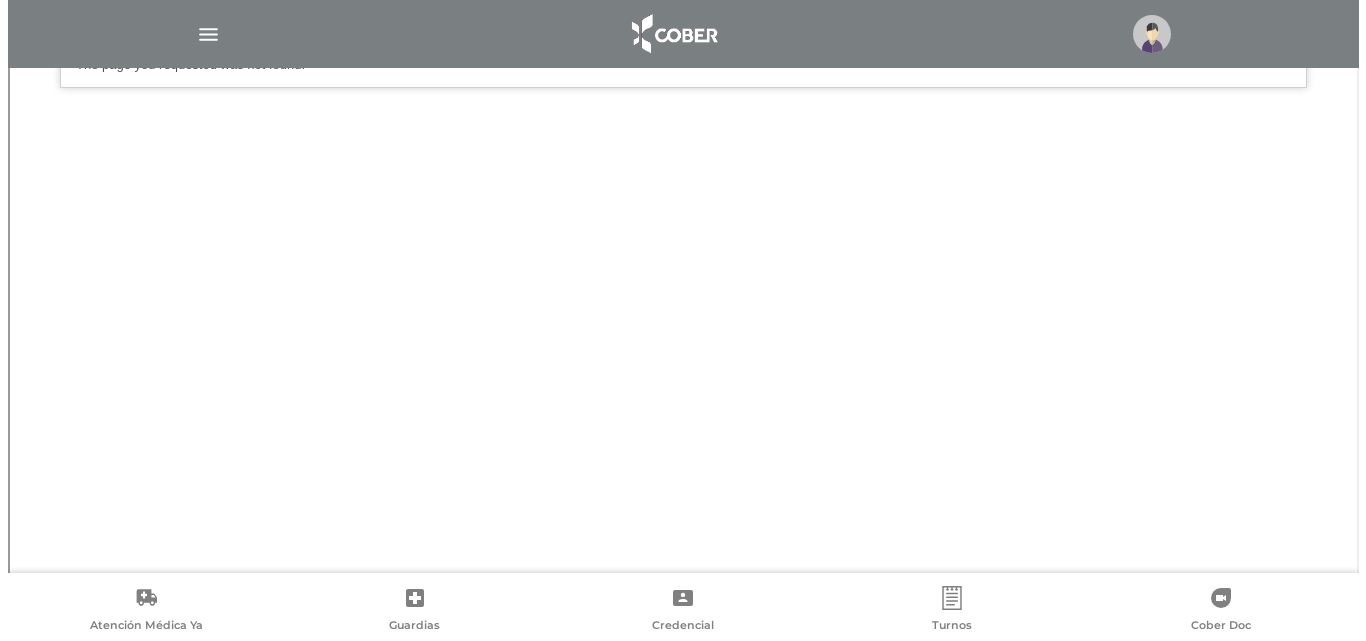 scroll, scrollTop: 641, scrollLeft: 0, axis: vertical 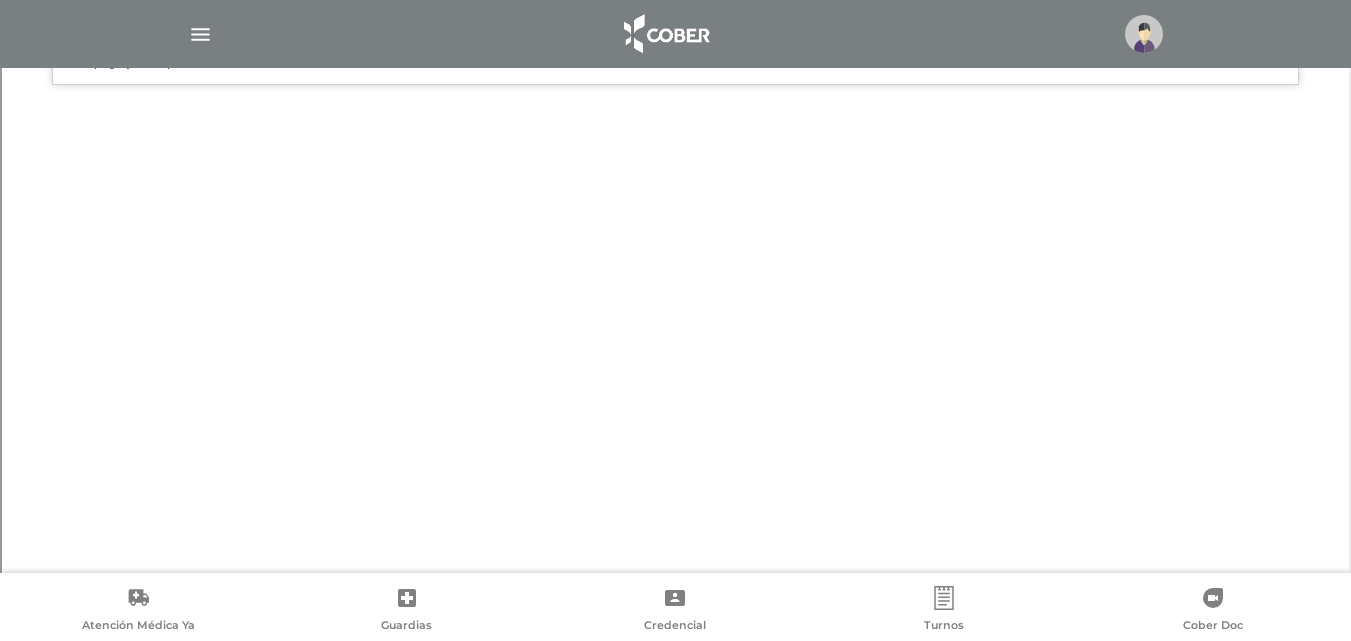 click 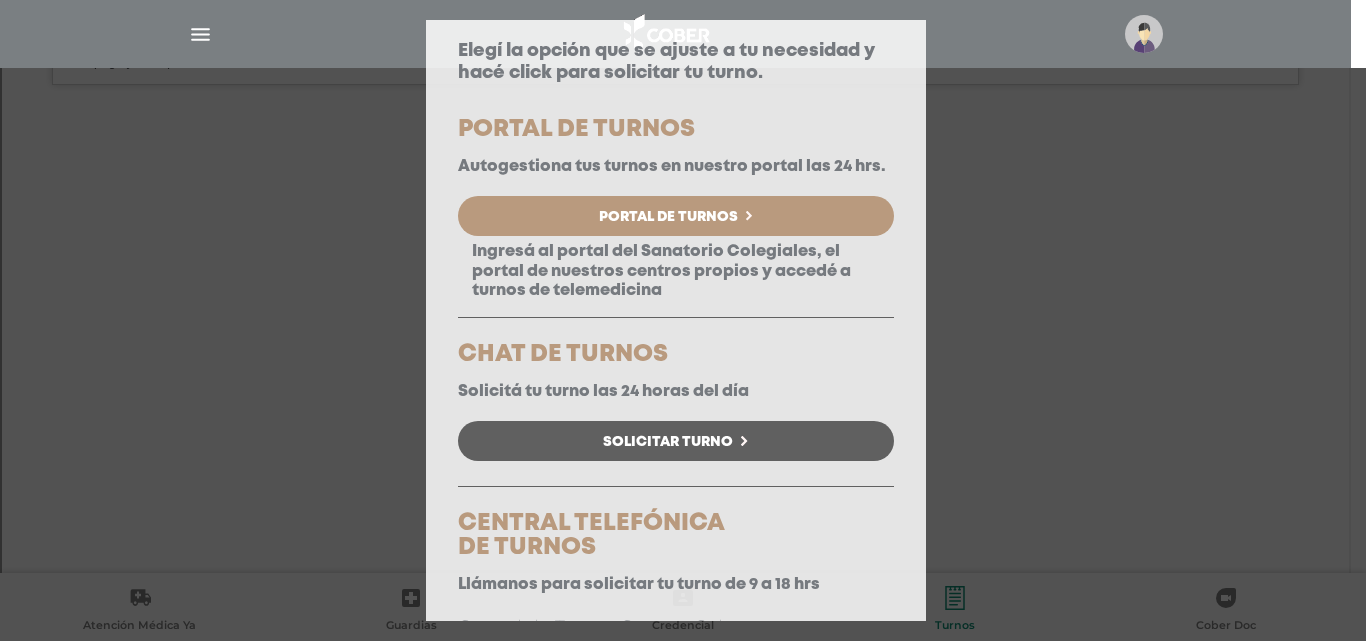 scroll, scrollTop: 100, scrollLeft: 0, axis: vertical 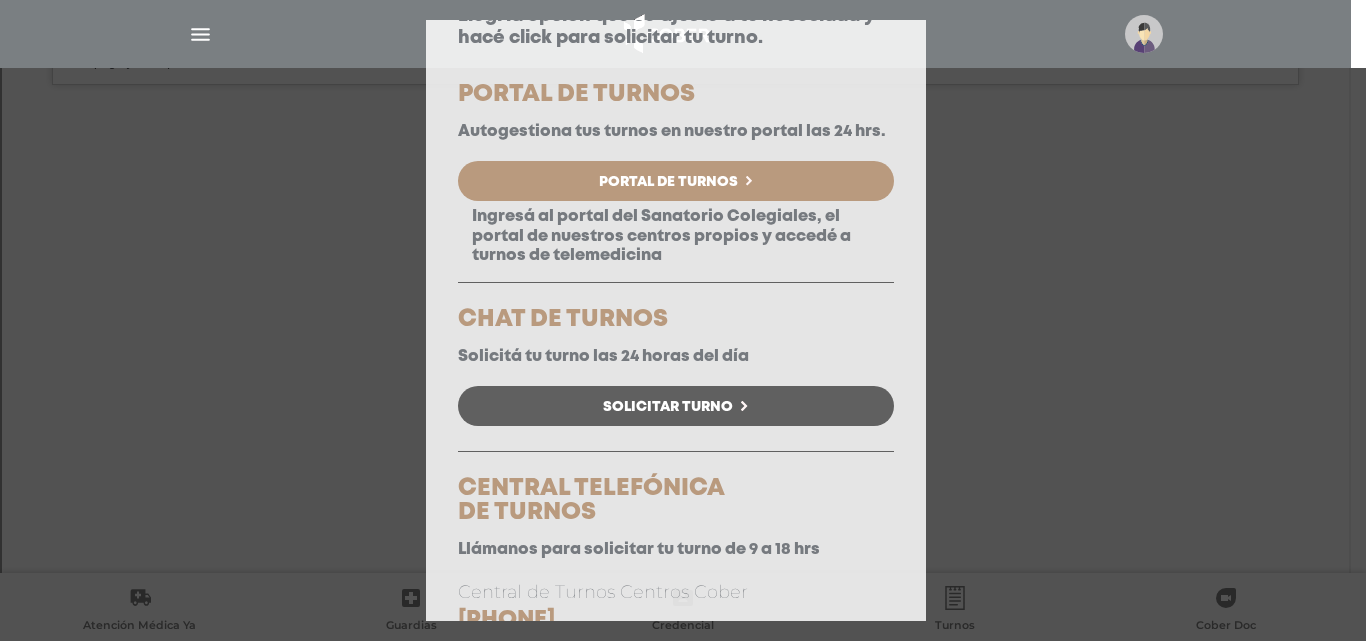 click on "Solicitar Turno" at bounding box center (668, 407) 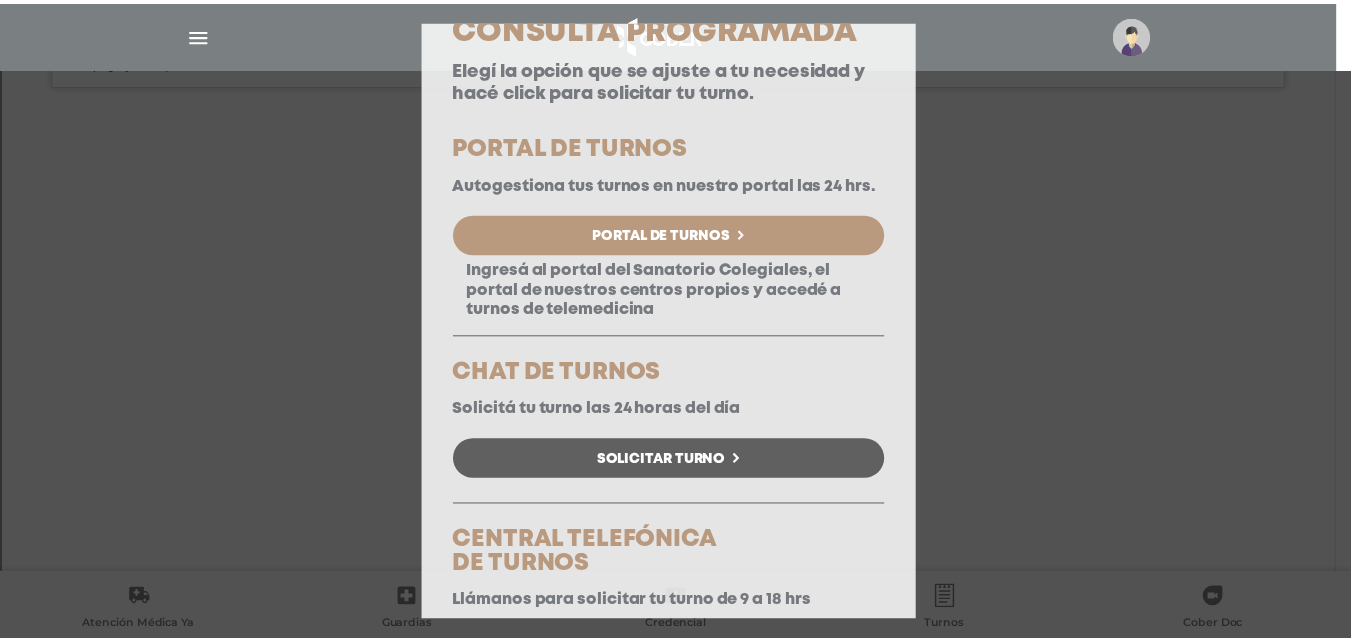 scroll, scrollTop: 0, scrollLeft: 0, axis: both 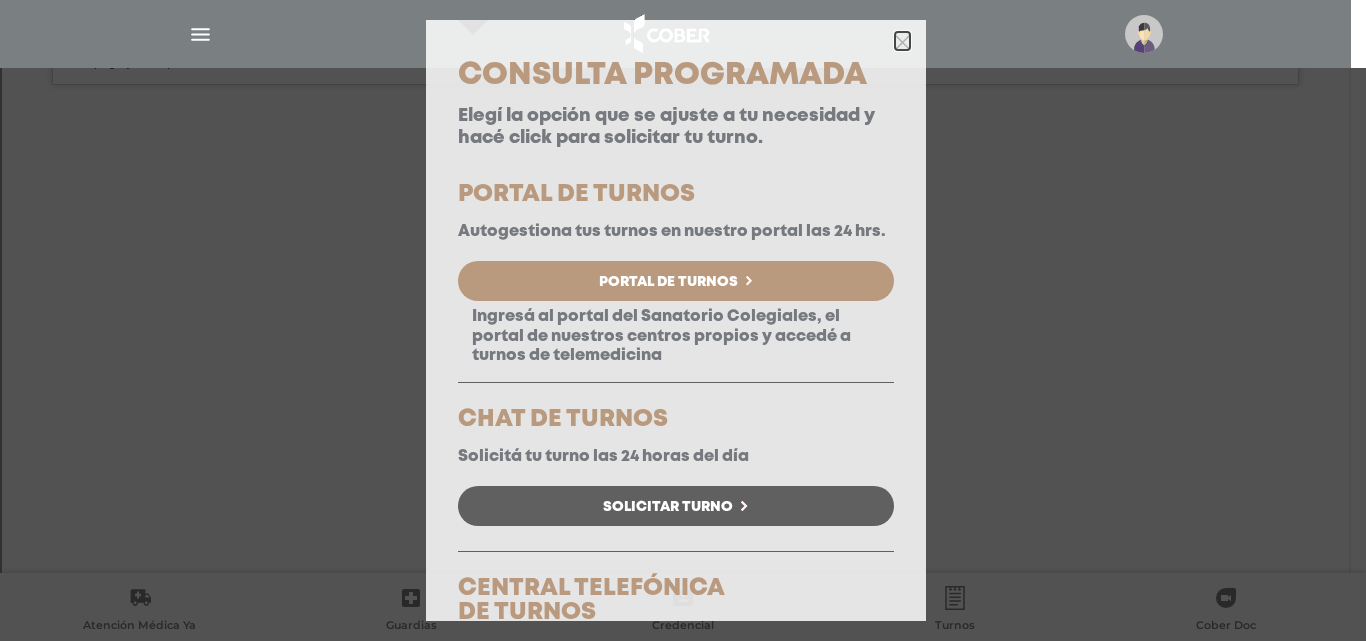 click 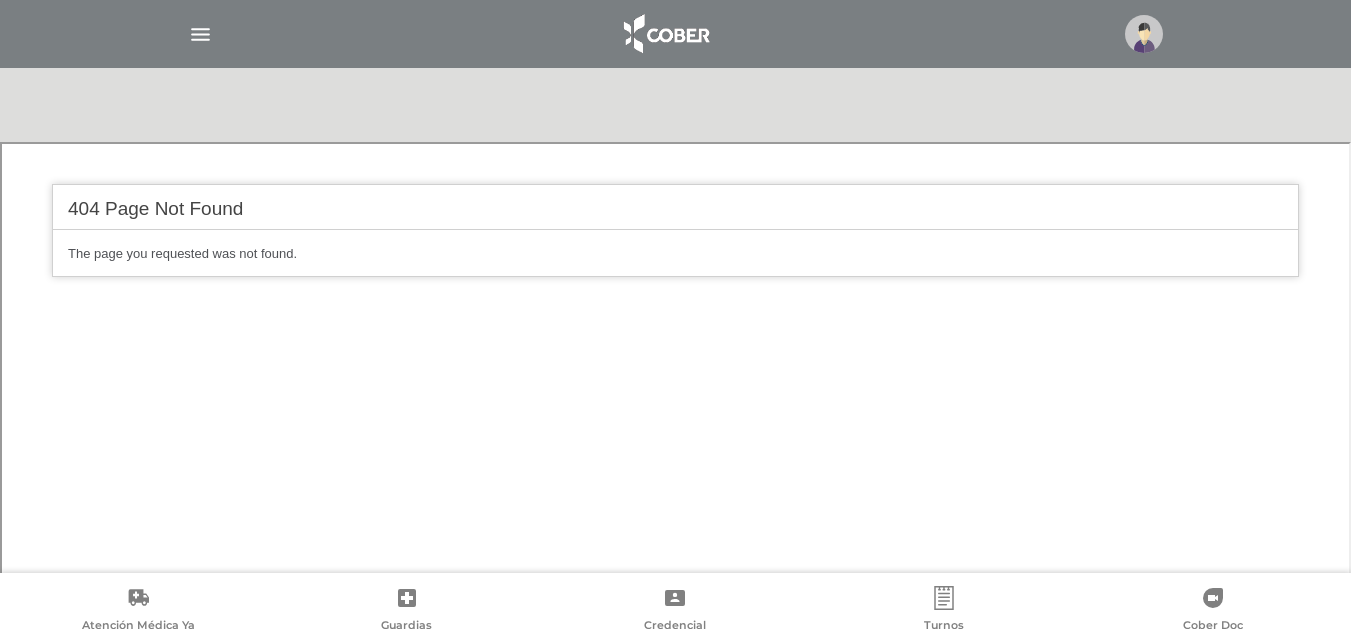 scroll, scrollTop: 341, scrollLeft: 0, axis: vertical 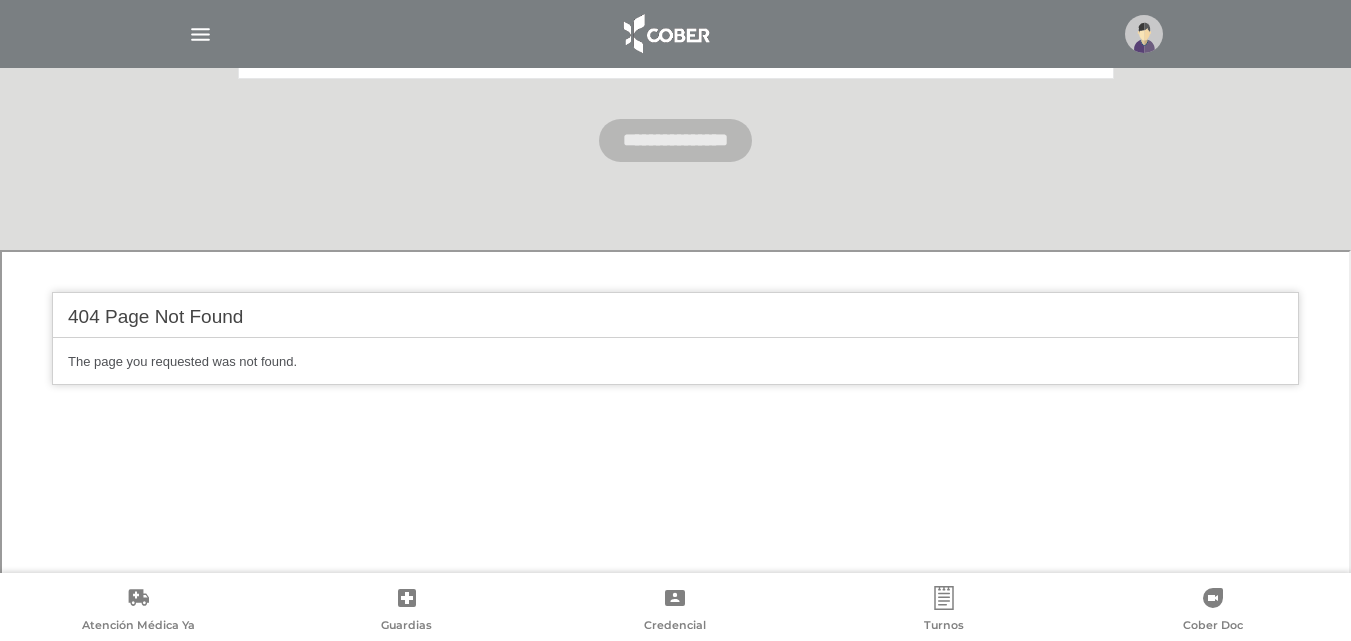 click at bounding box center [200, 34] 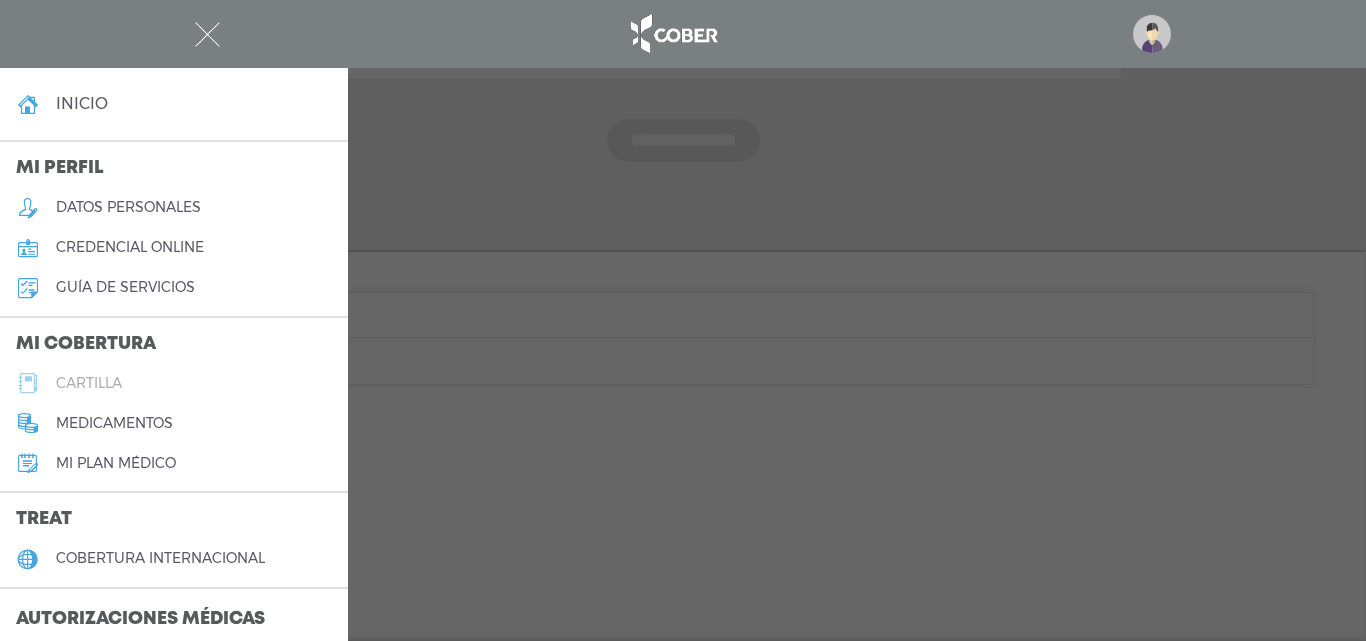 drag, startPoint x: 104, startPoint y: 376, endPoint x: 172, endPoint y: 374, distance: 68.0294 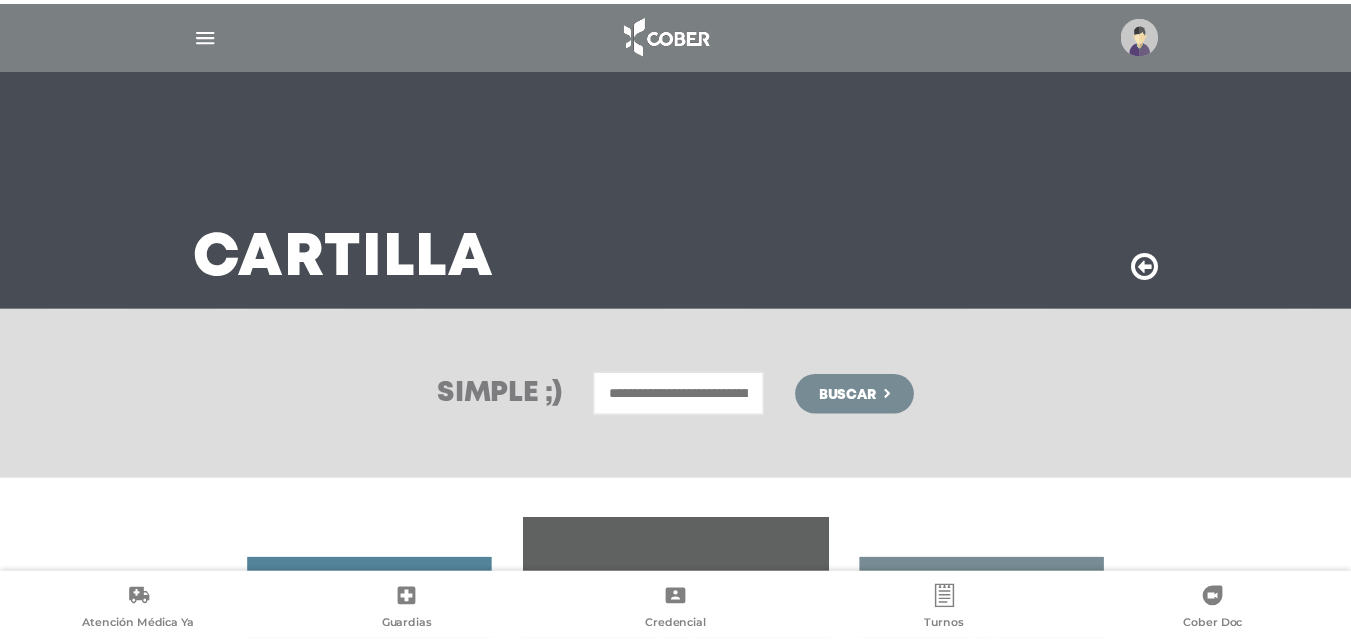 scroll, scrollTop: 0, scrollLeft: 0, axis: both 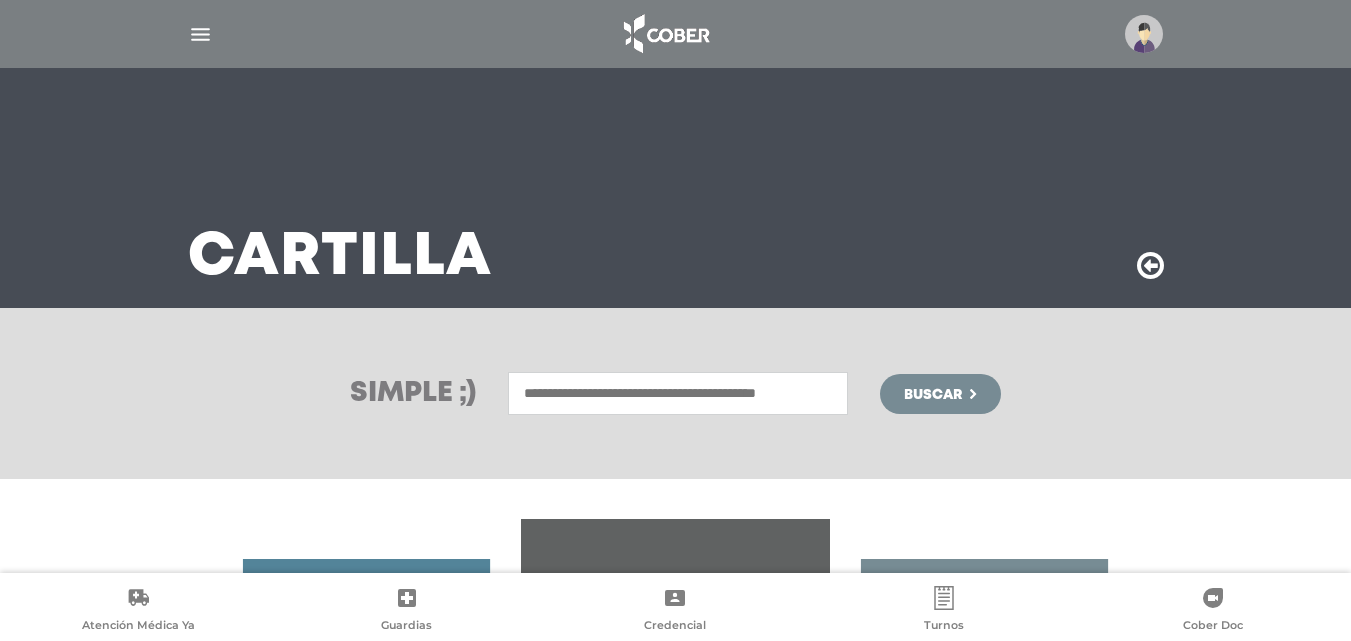 click at bounding box center [678, 393] 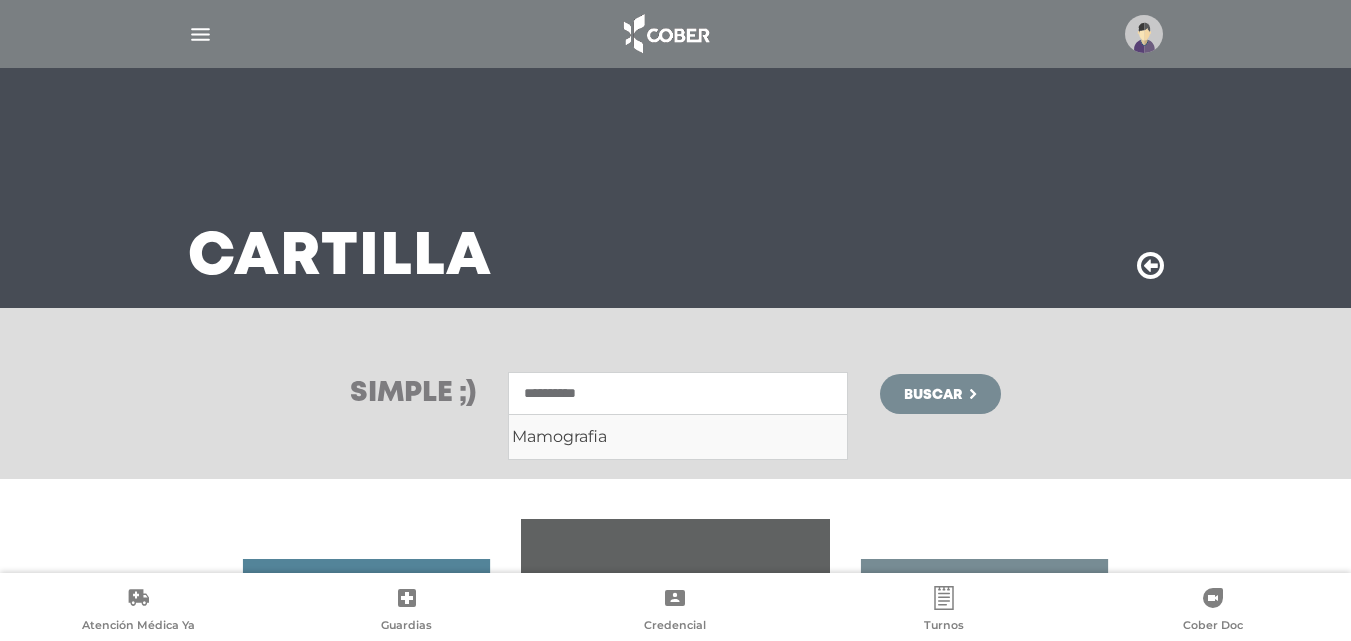 type on "**********" 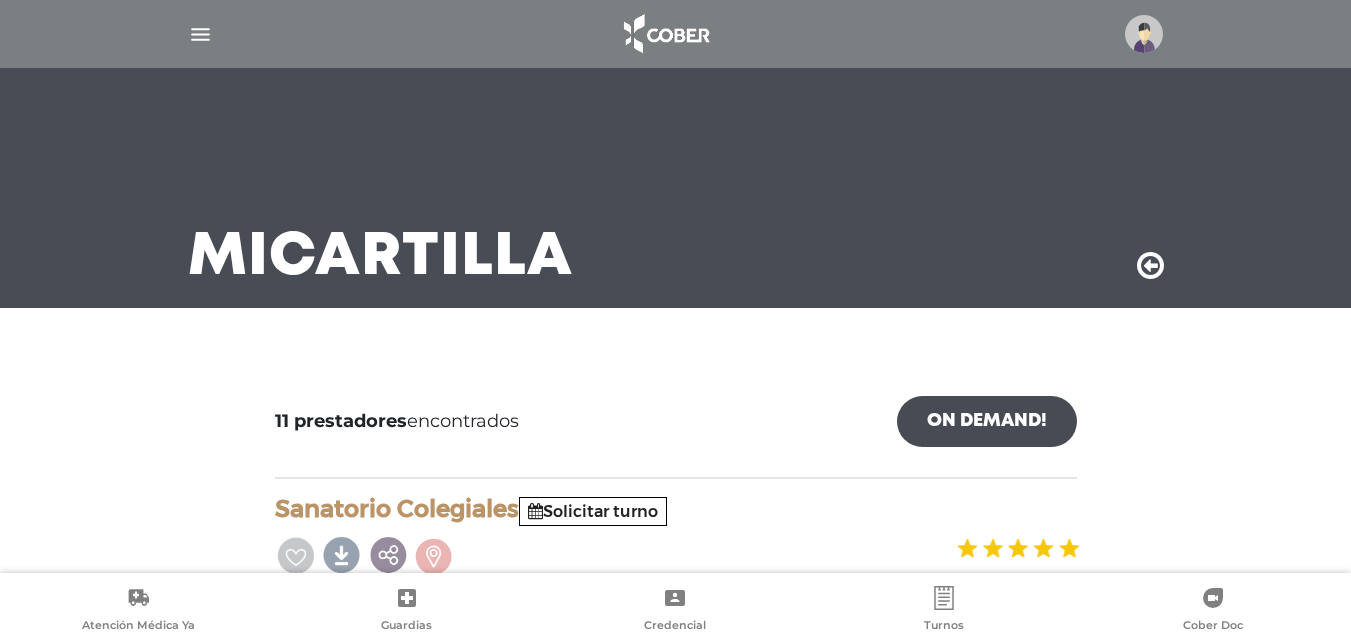 scroll, scrollTop: 0, scrollLeft: 0, axis: both 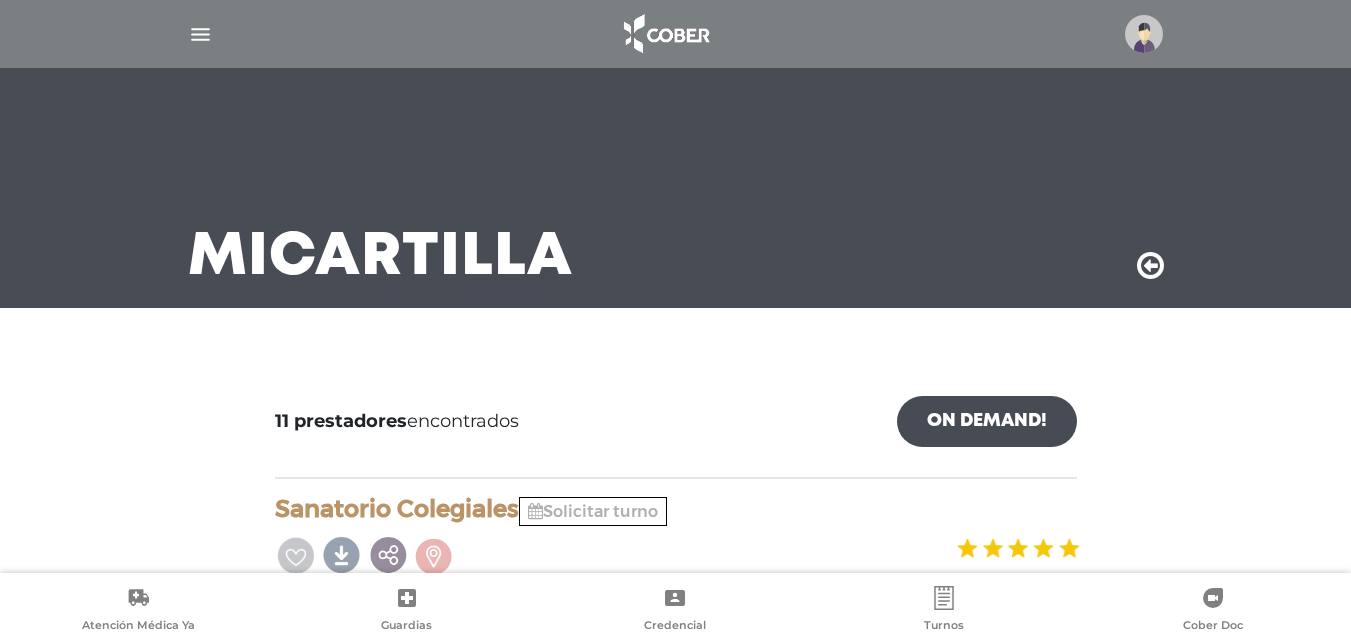 click on "Solicitar turno" at bounding box center (593, 511) 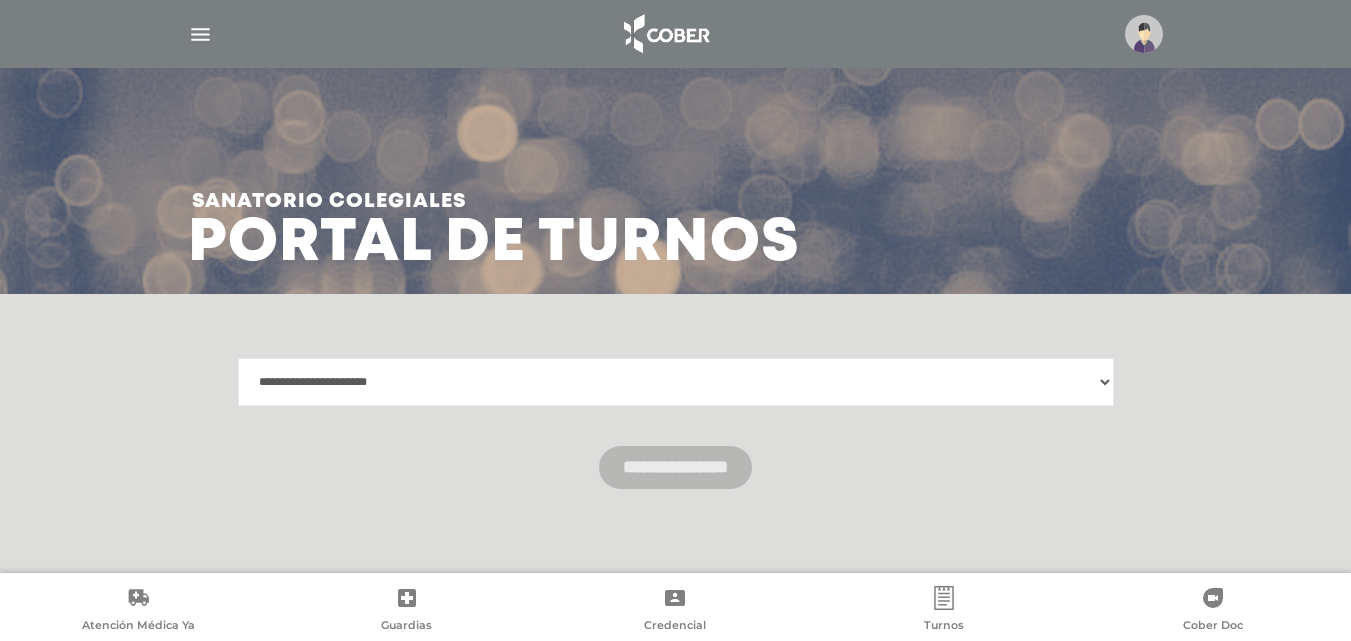scroll, scrollTop: 18, scrollLeft: 0, axis: vertical 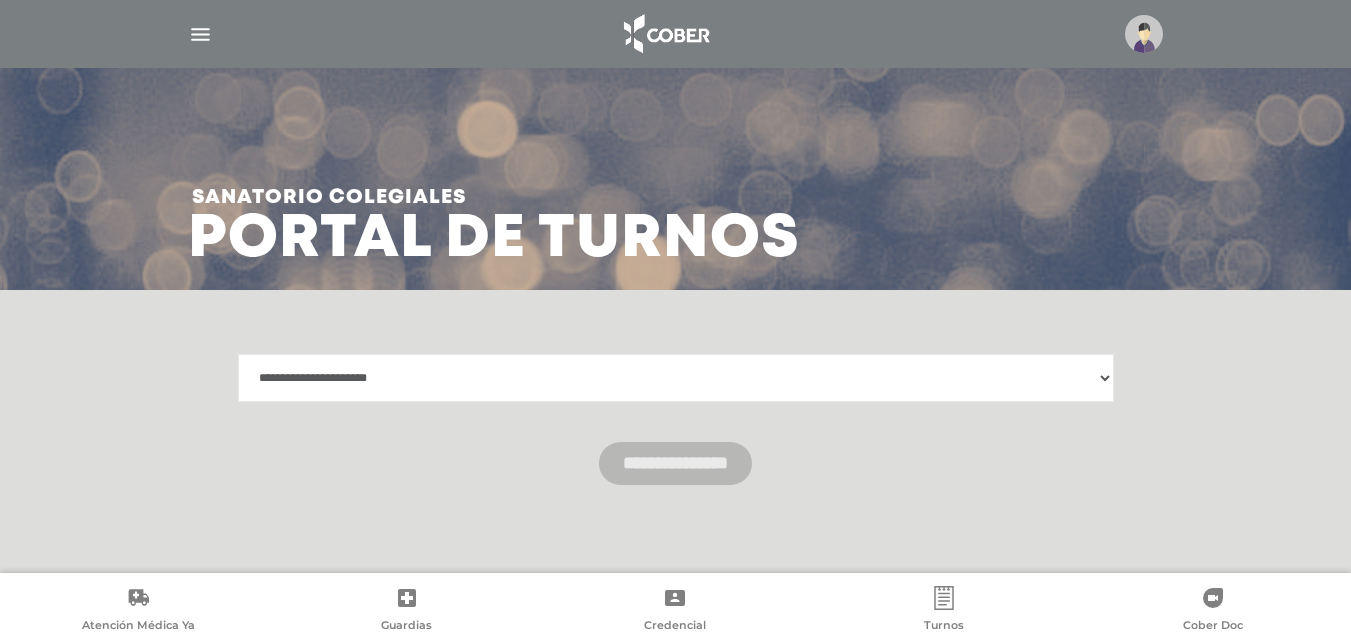 click on "**********" at bounding box center (676, 378) 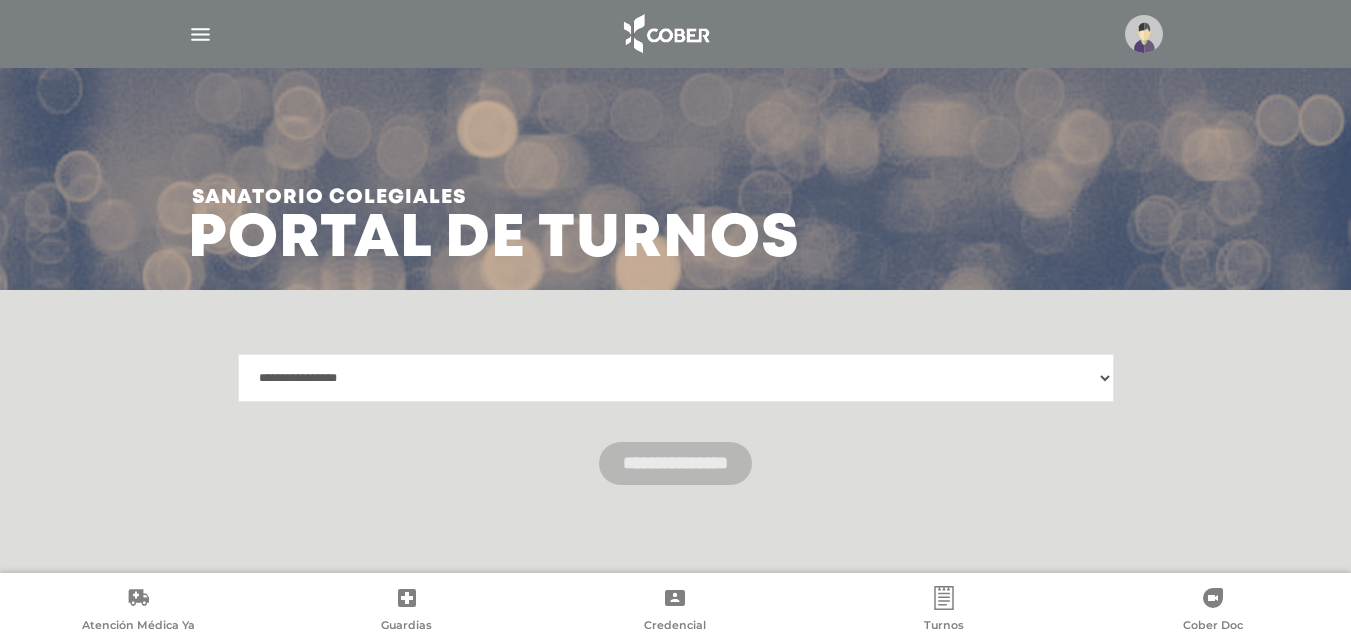 click on "**********" at bounding box center (676, 378) 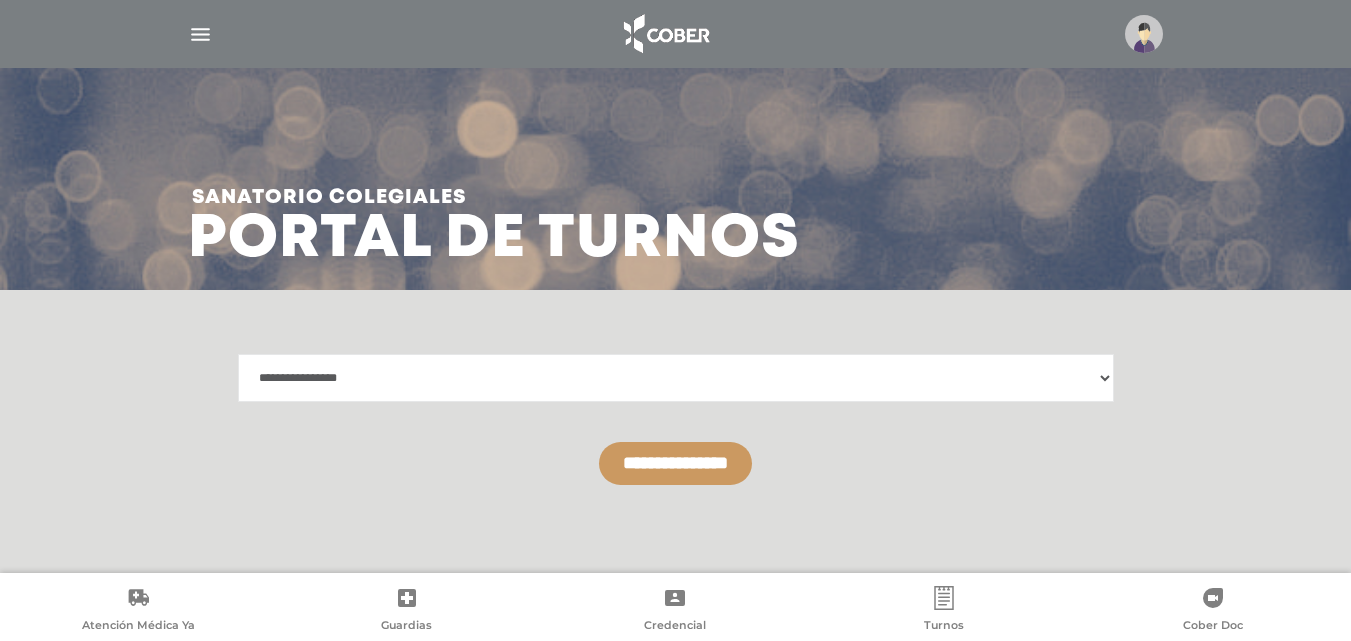 click on "**********" at bounding box center (675, 463) 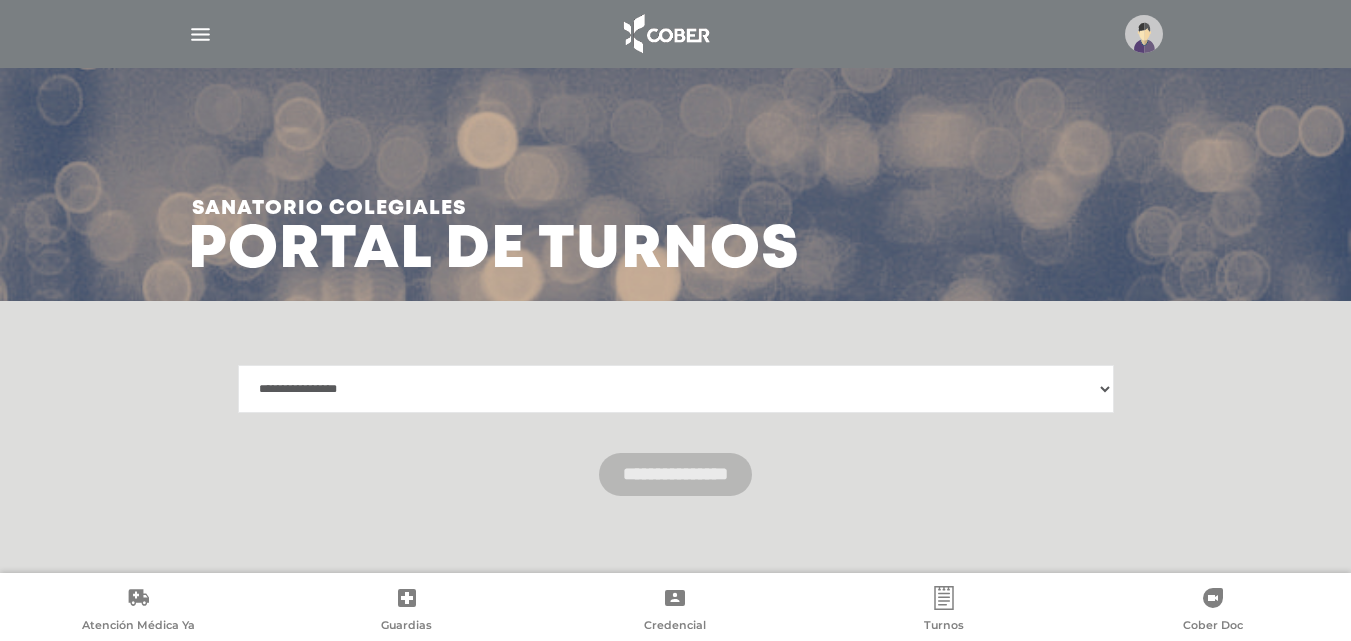 scroll, scrollTop: 0, scrollLeft: 0, axis: both 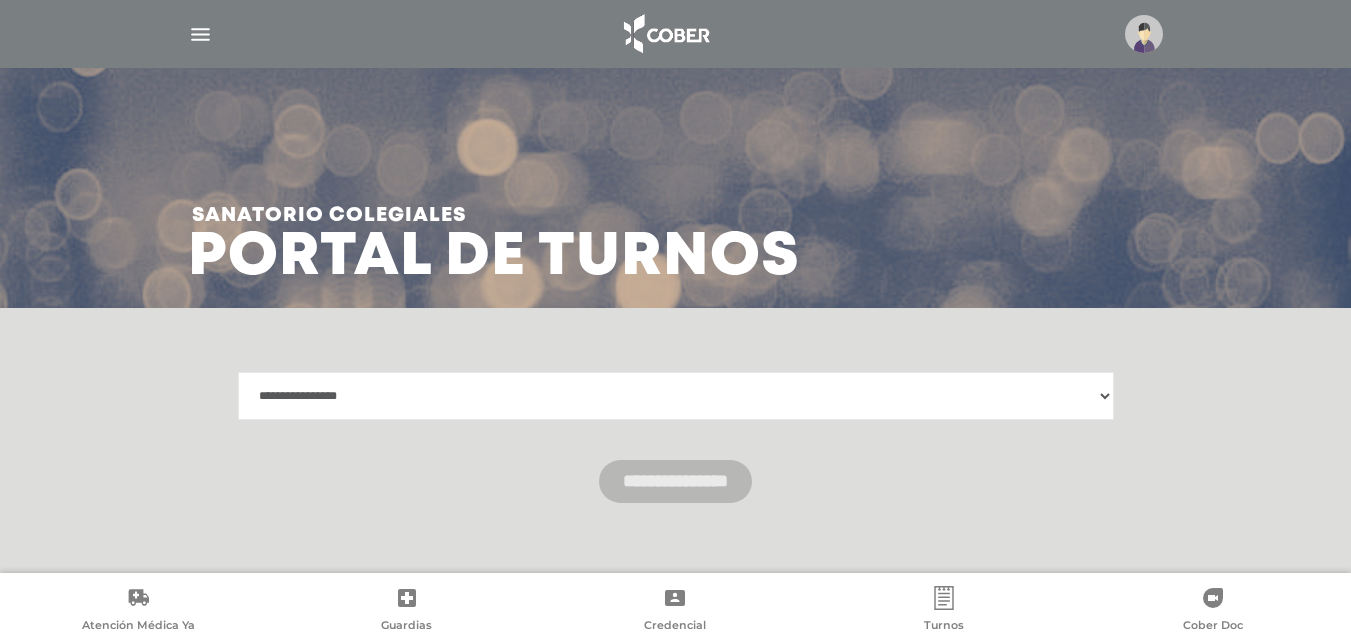 click on "**********" at bounding box center [676, 437] 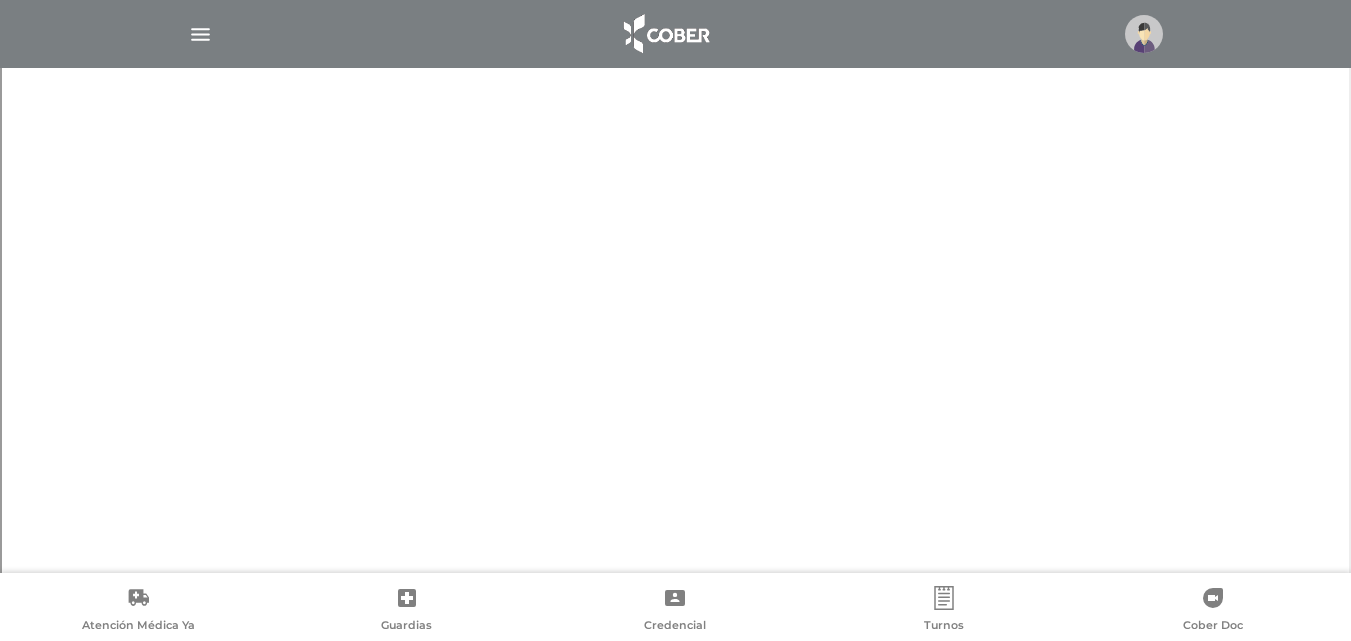 scroll, scrollTop: 941, scrollLeft: 0, axis: vertical 